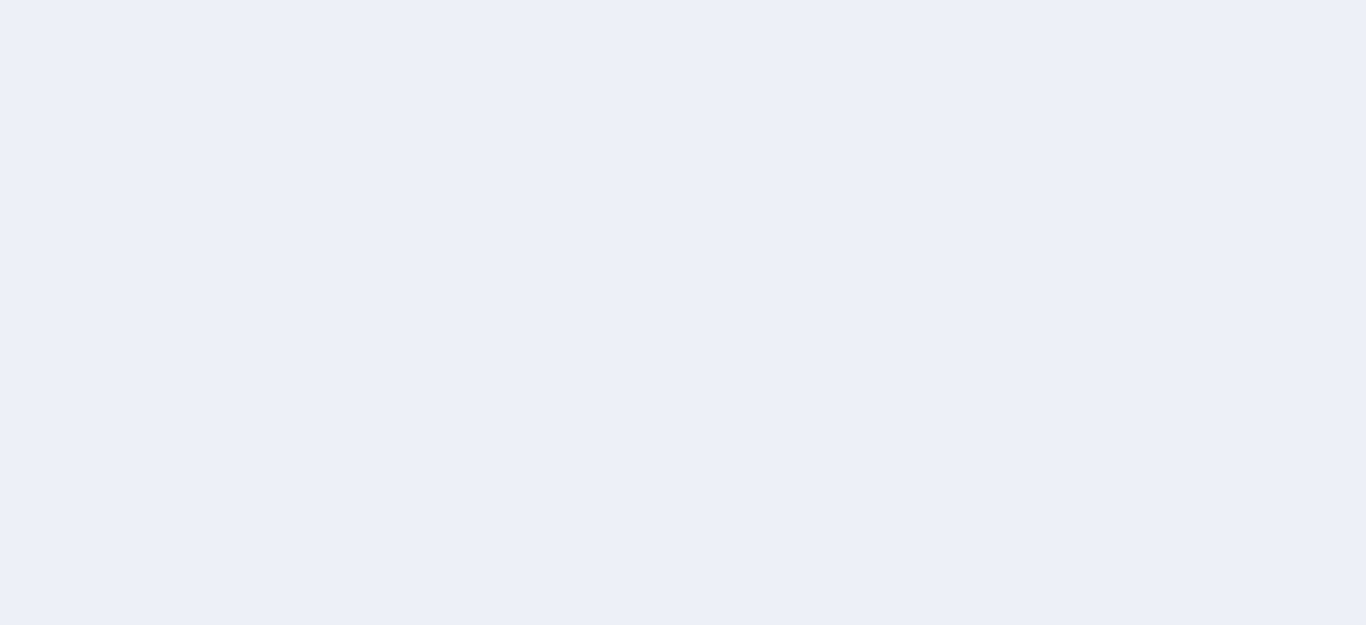 scroll, scrollTop: 0, scrollLeft: 0, axis: both 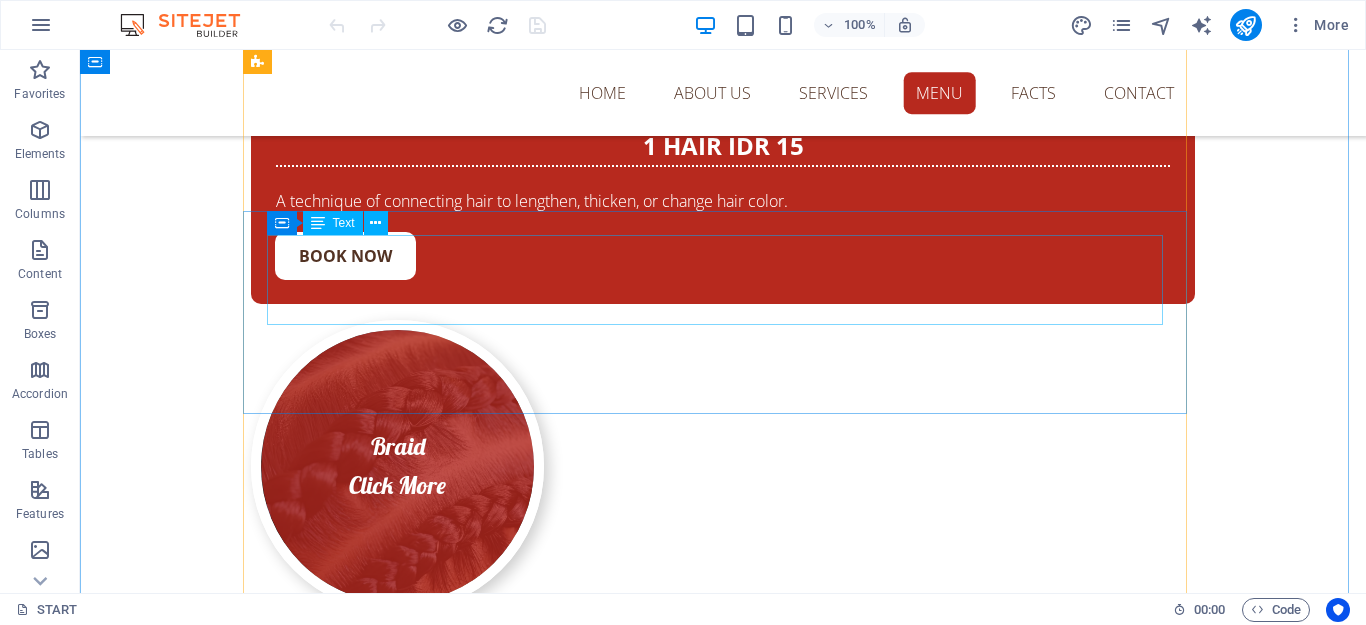 click on "start idr 150 A hair removal procedure using a special wax." at bounding box center [723, 1755] 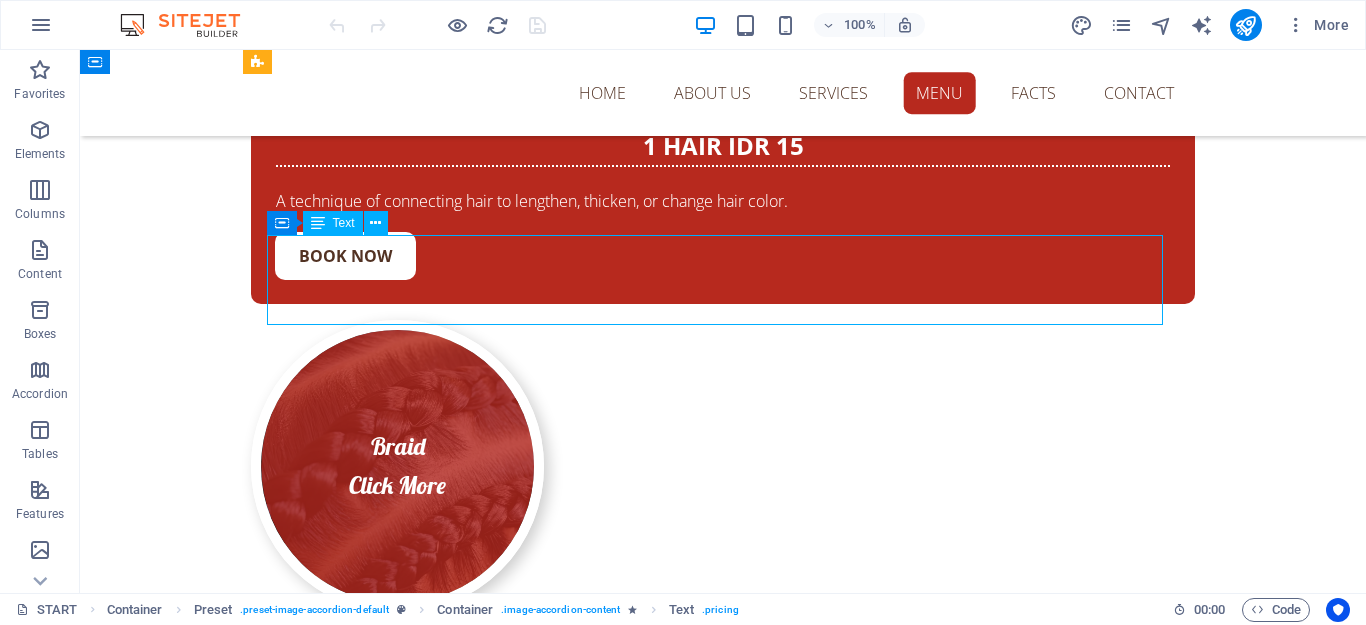 click on "start idr 150 A hair removal procedure using a special wax." at bounding box center (723, 1755) 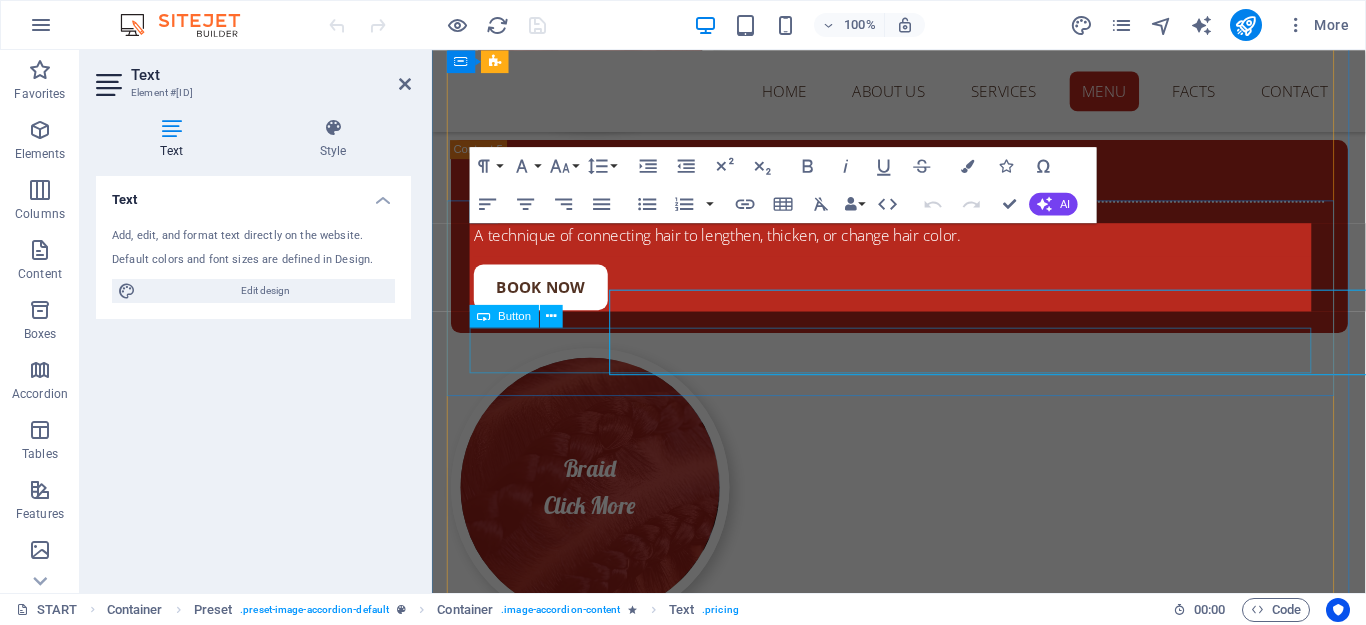 scroll, scrollTop: 15416, scrollLeft: 0, axis: vertical 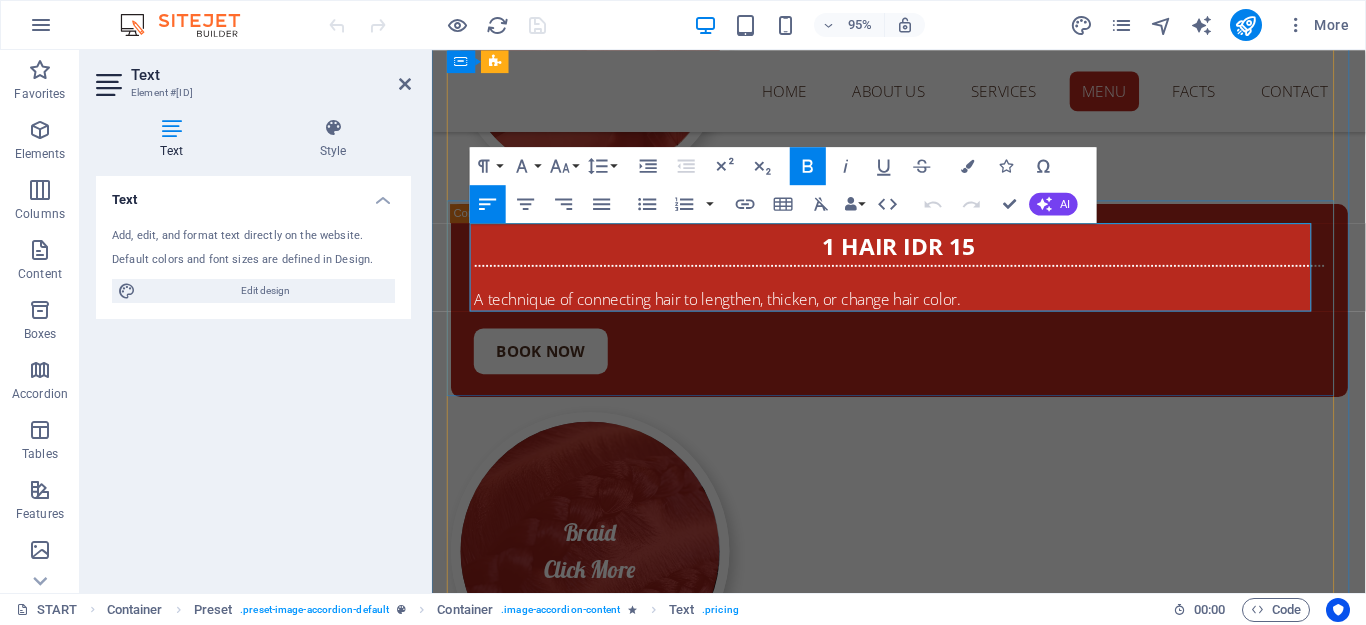 click on "A hair removal procedure using a special wax." at bounding box center (924, 1899) 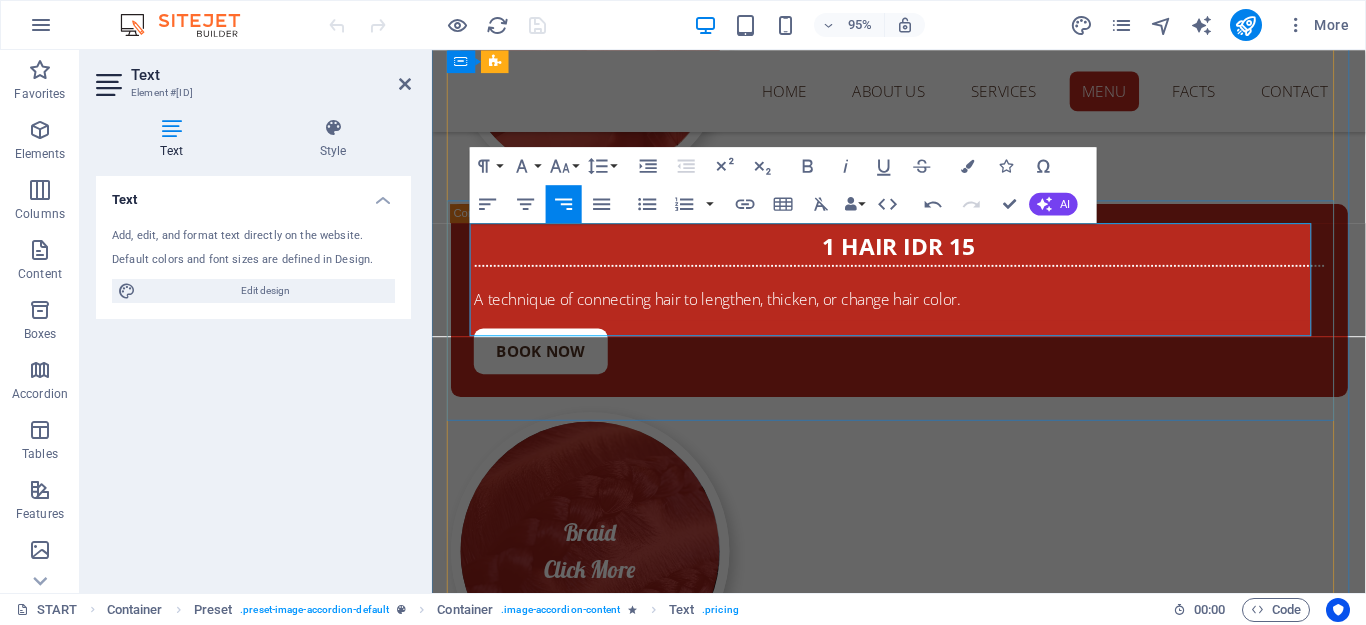 click at bounding box center [924, 1926] 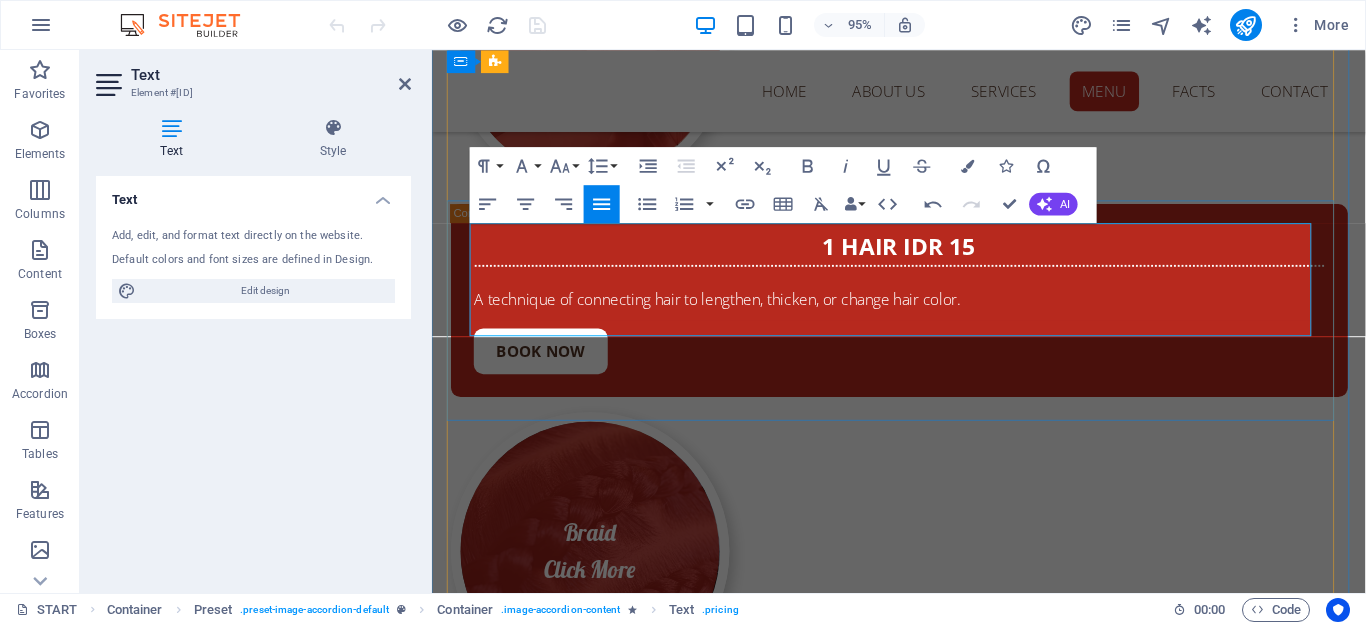 click on "A hair removal procedure using a special wax." at bounding box center [924, 1899] 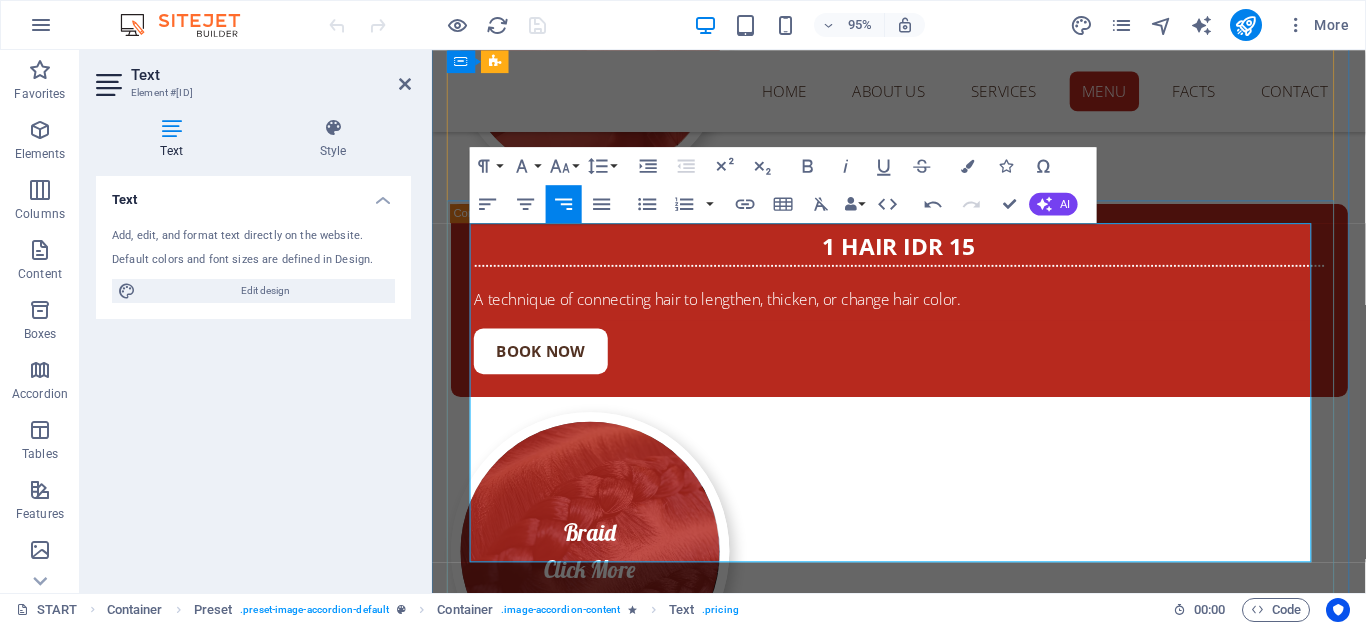 scroll, scrollTop: 2339, scrollLeft: 7, axis: both 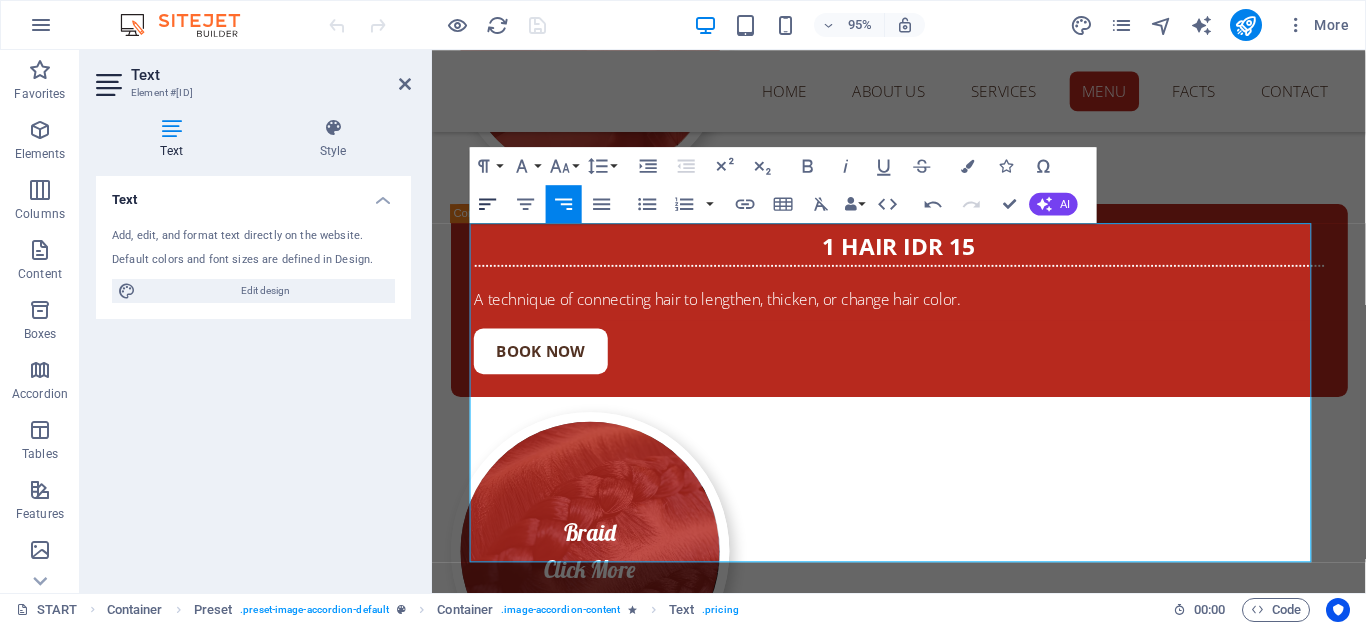 click 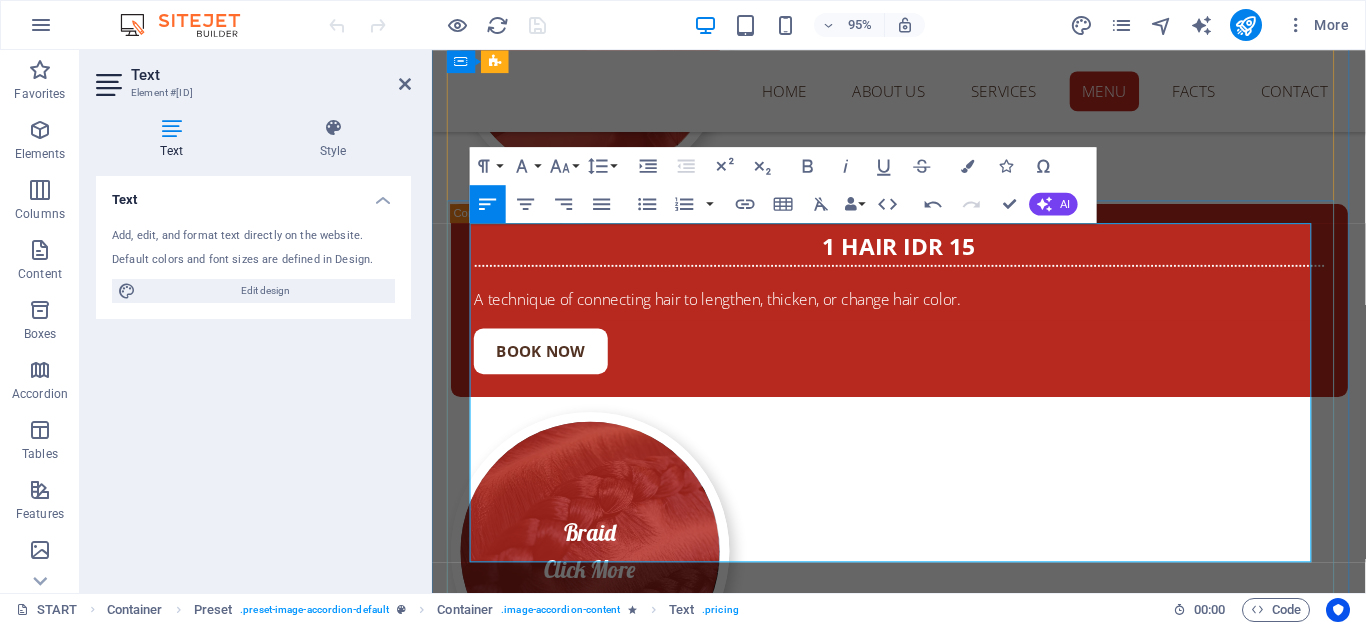 click on "Cheast + belly : 350k" at bounding box center (924, 1952) 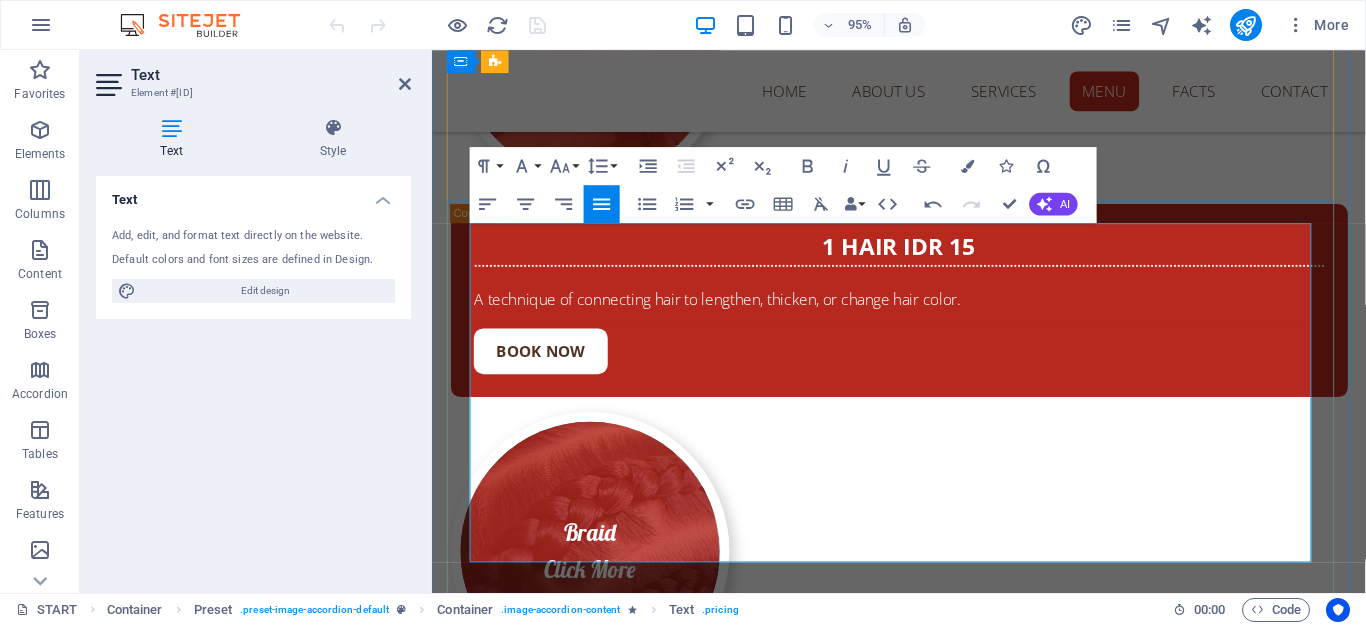click on "Cheast + belly : 350k" at bounding box center (924, 1952) 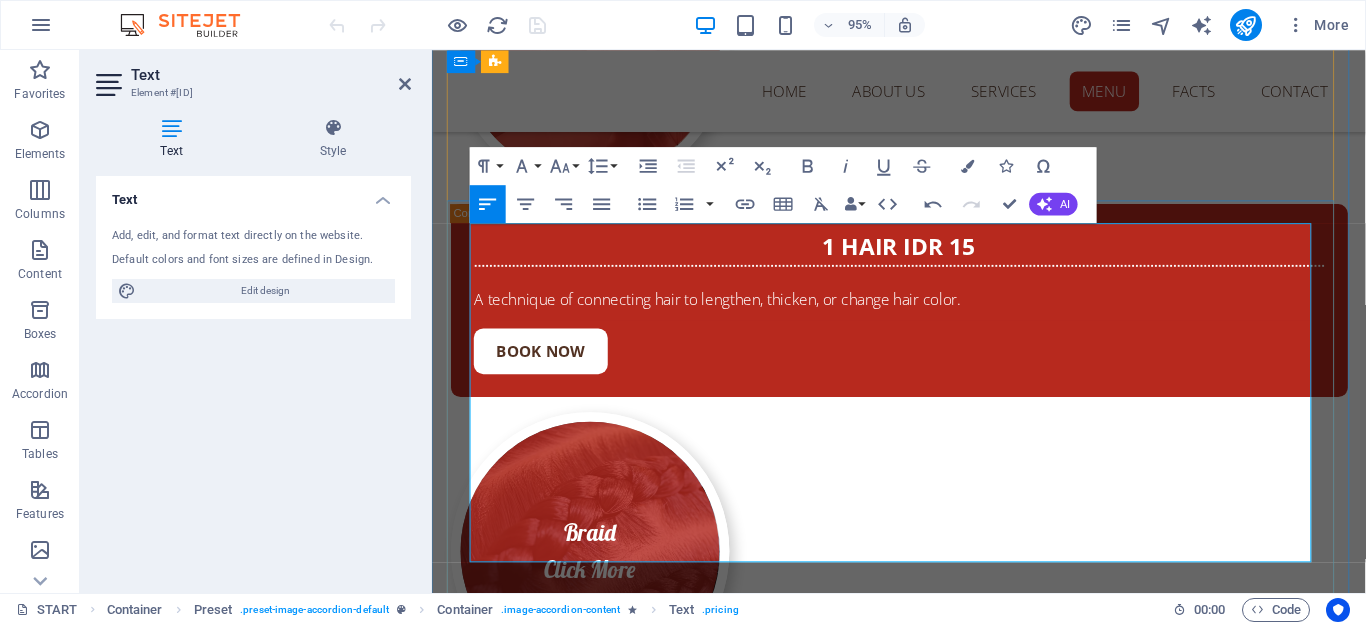 click on "Cheast + belly : 350k" at bounding box center (924, 1952) 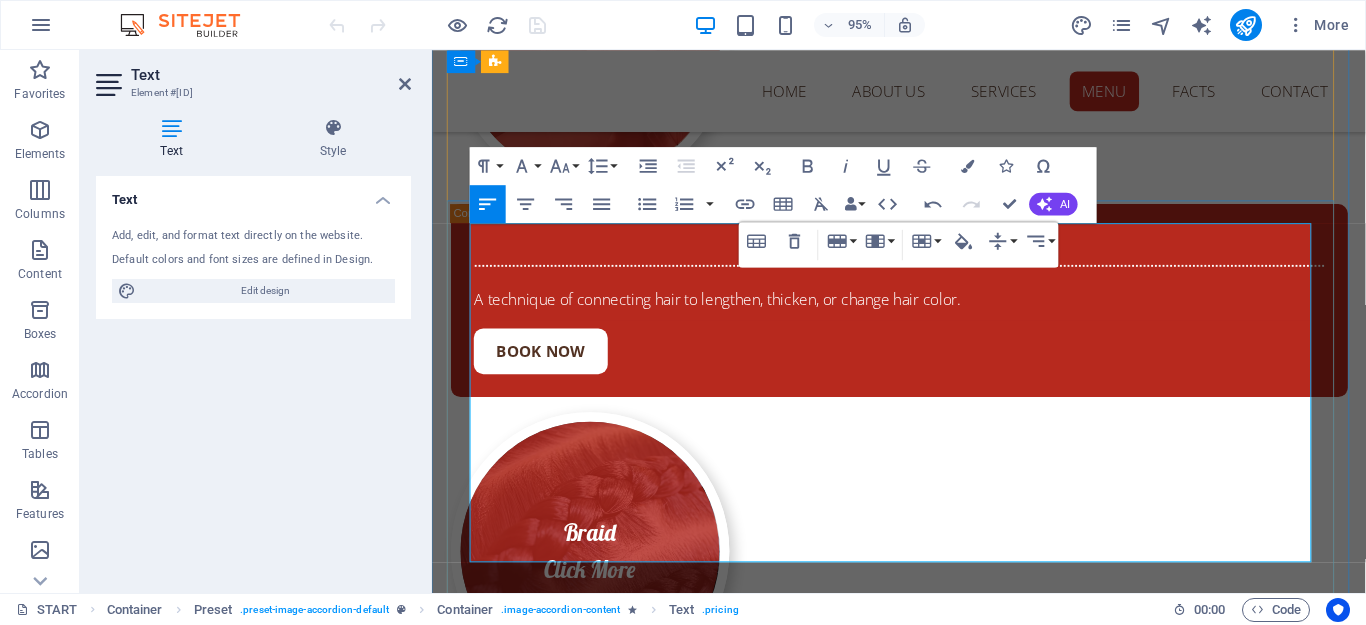 drag, startPoint x: 542, startPoint y: 464, endPoint x: 654, endPoint y: 577, distance: 159.1006 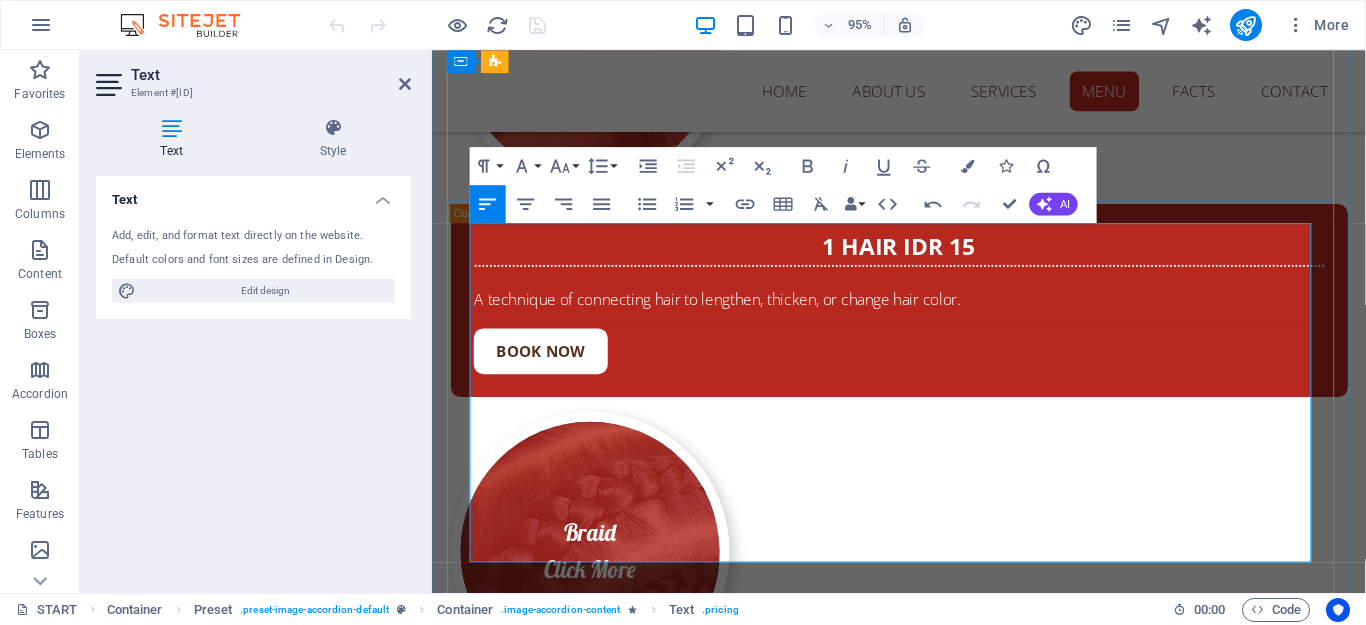 click on "Brazillian : 600k" at bounding box center (924, 2084) 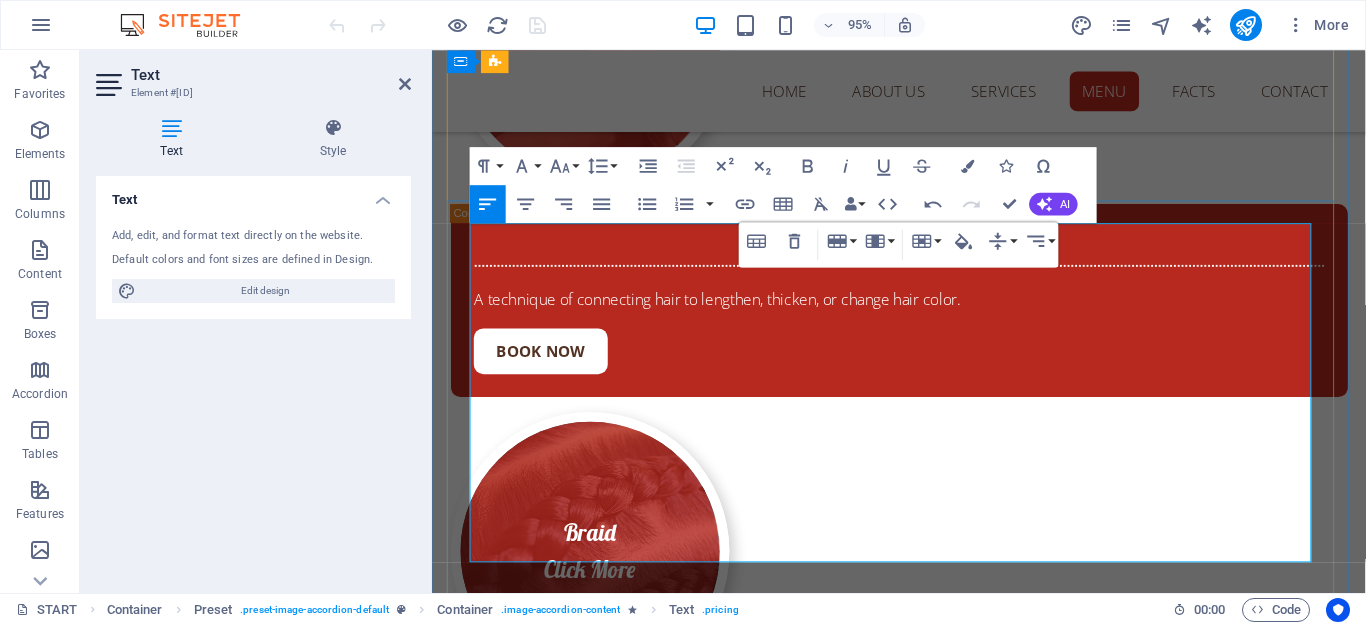 click on "Full Brazillian : 750k" at bounding box center [924, 2110] 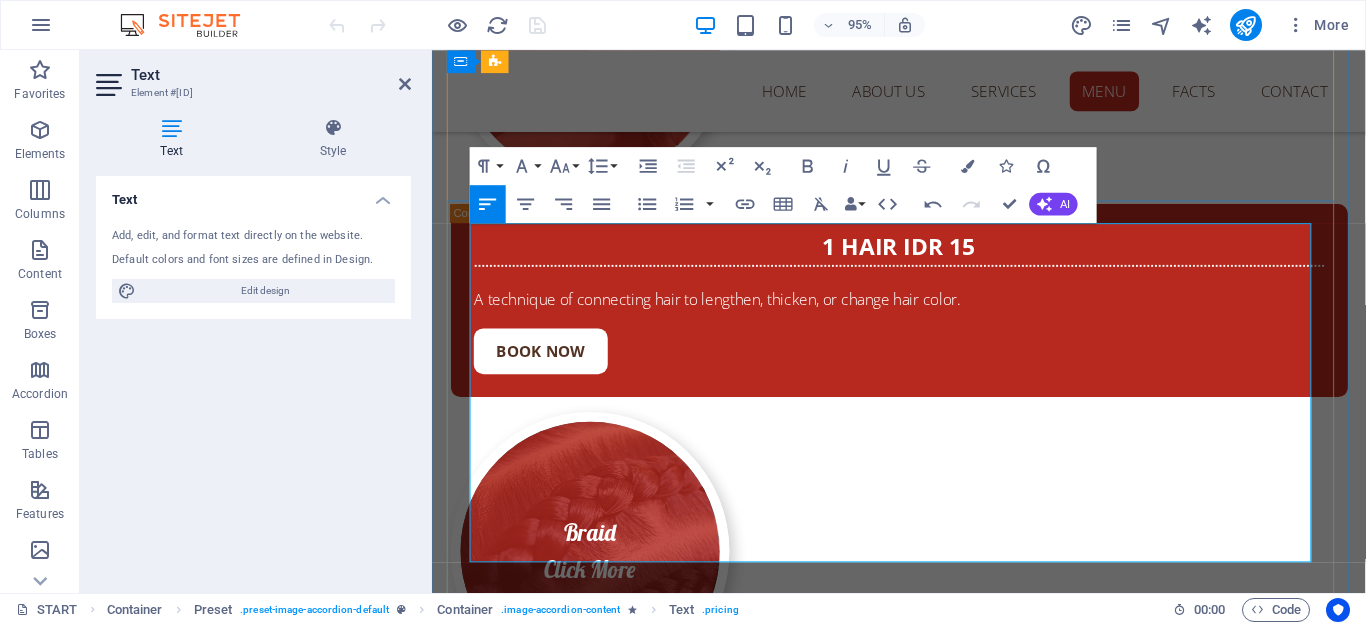 drag, startPoint x: 550, startPoint y: 545, endPoint x: 616, endPoint y: 547, distance: 66.0303 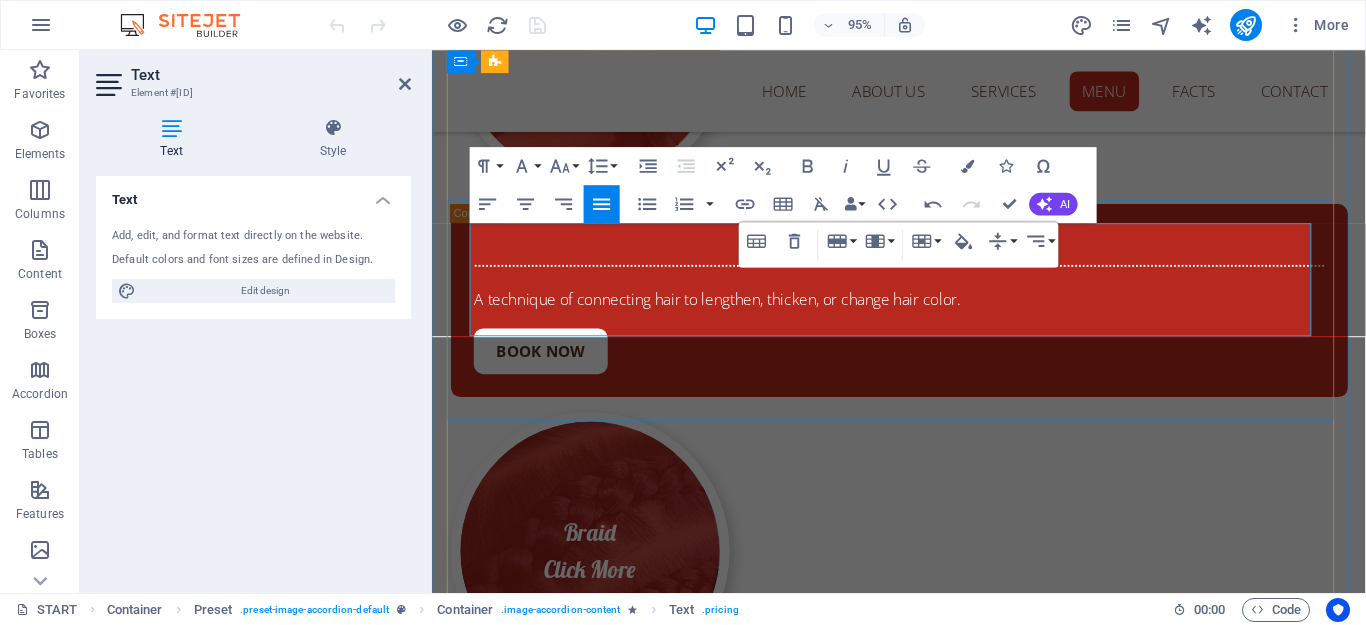 click on "A hair removal procedure using a special wax. Under Arm : IDR 150, Cheast + Belly : IDR 350, Back : IDR 350, Hand : IDR 300, Full Leg : IDR 400, Half Leg : IDR 300, Brazillian : IDR 600, Full Brazillian : IDR 750, Full Body : START FORM : IDR 1.800,." at bounding box center [924, 1912] 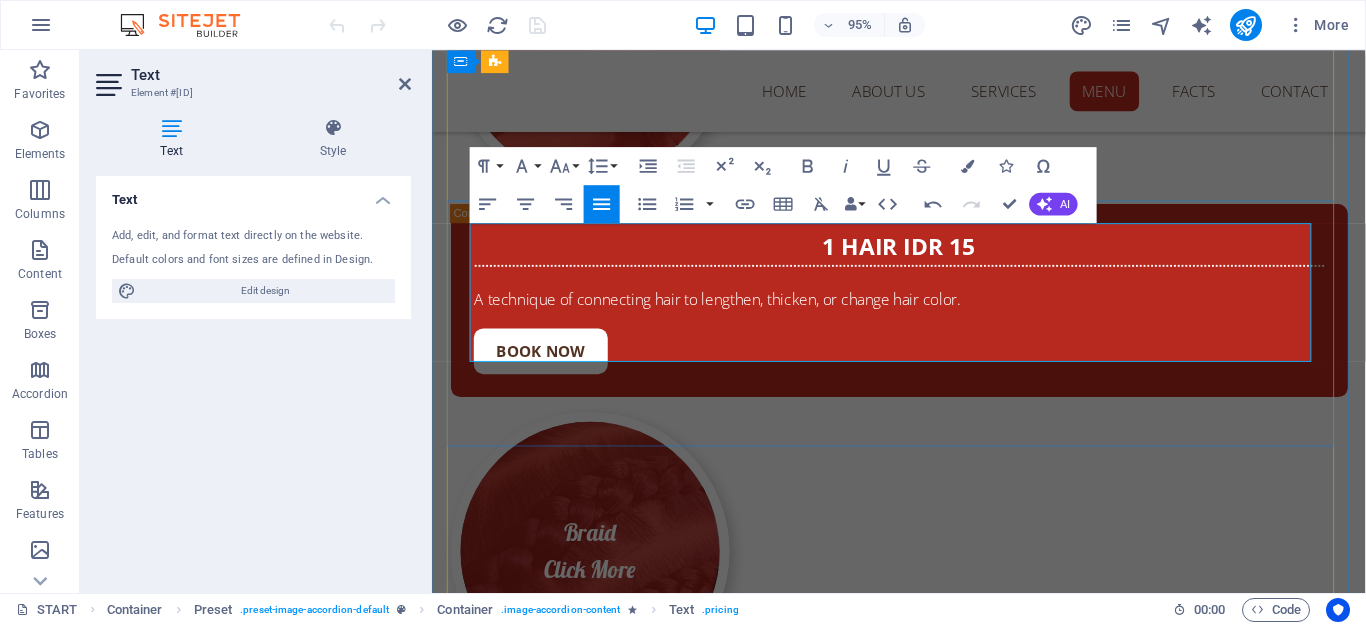 drag, startPoint x: 476, startPoint y: 333, endPoint x: 981, endPoint y: 369, distance: 506.28156 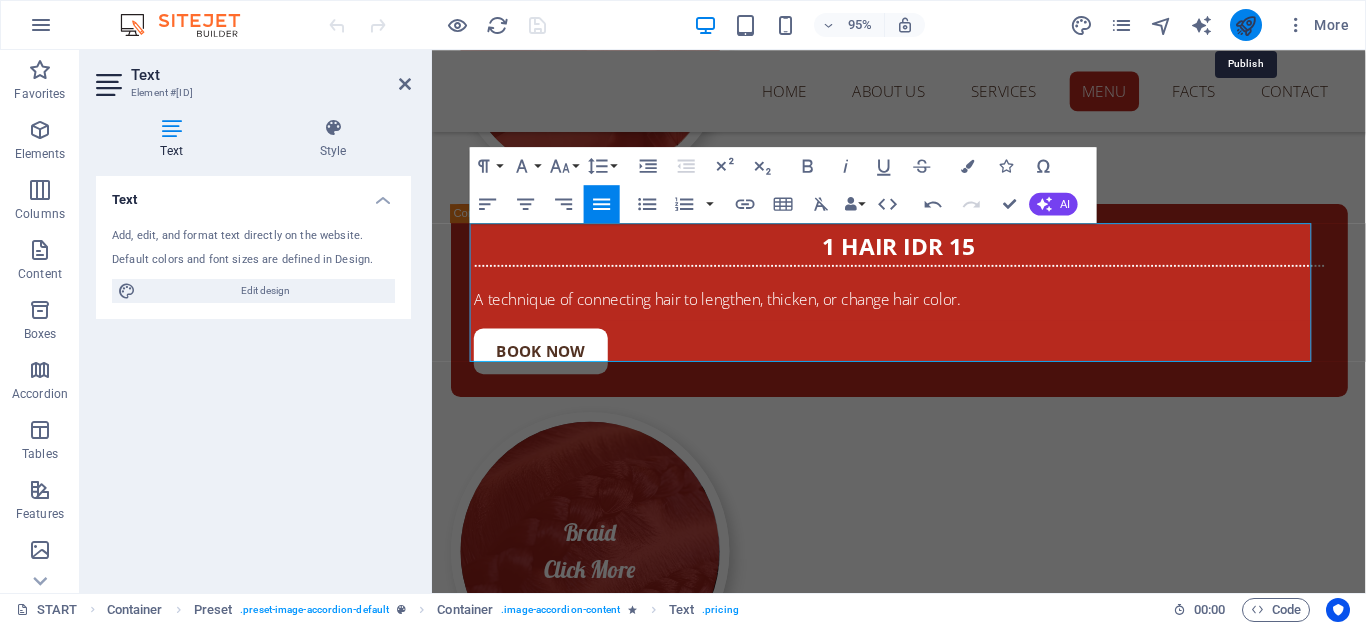 click at bounding box center (1245, 25) 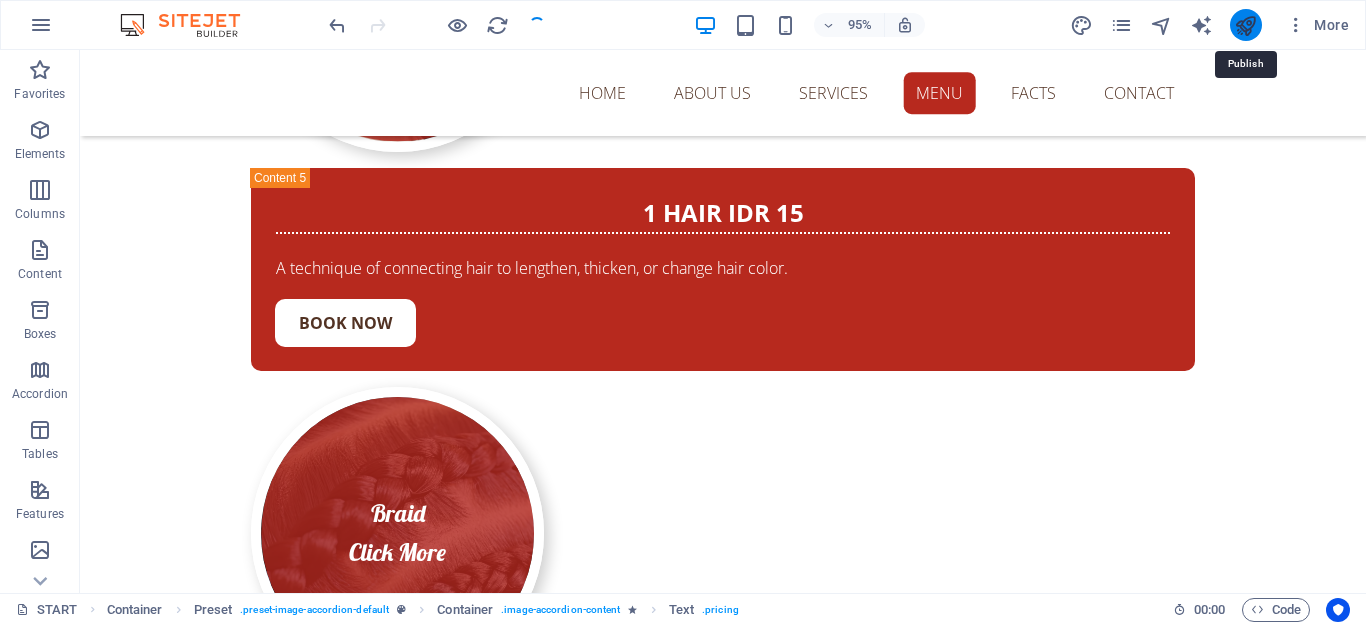 scroll, scrollTop: 15483, scrollLeft: 0, axis: vertical 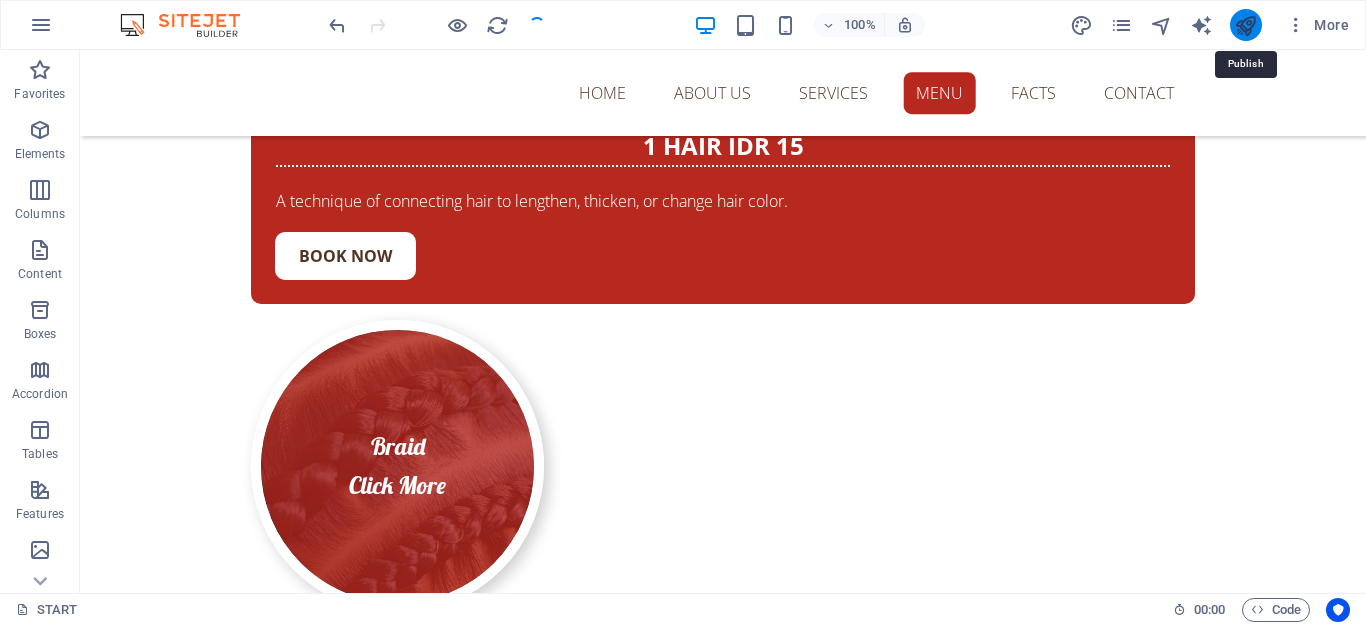 click at bounding box center [1245, 25] 